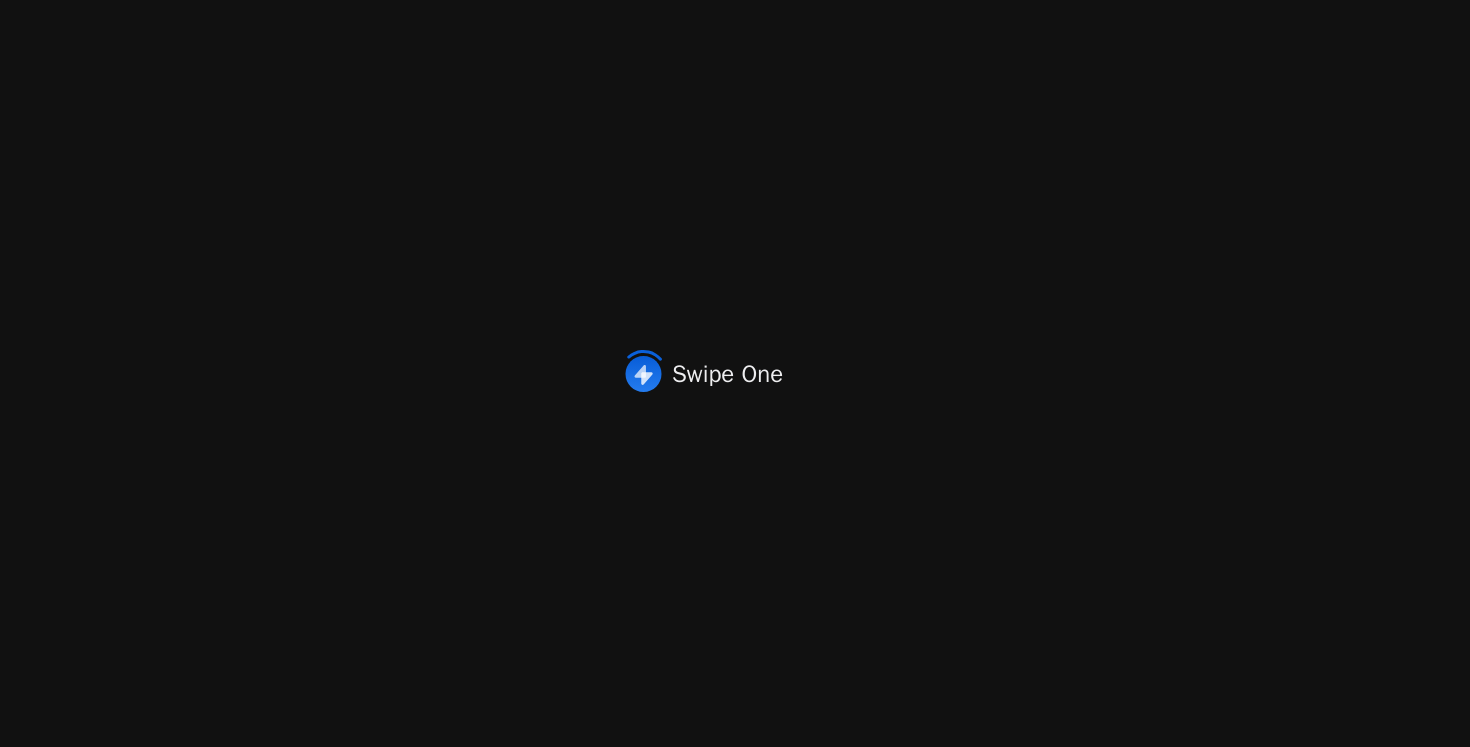 scroll, scrollTop: 0, scrollLeft: 0, axis: both 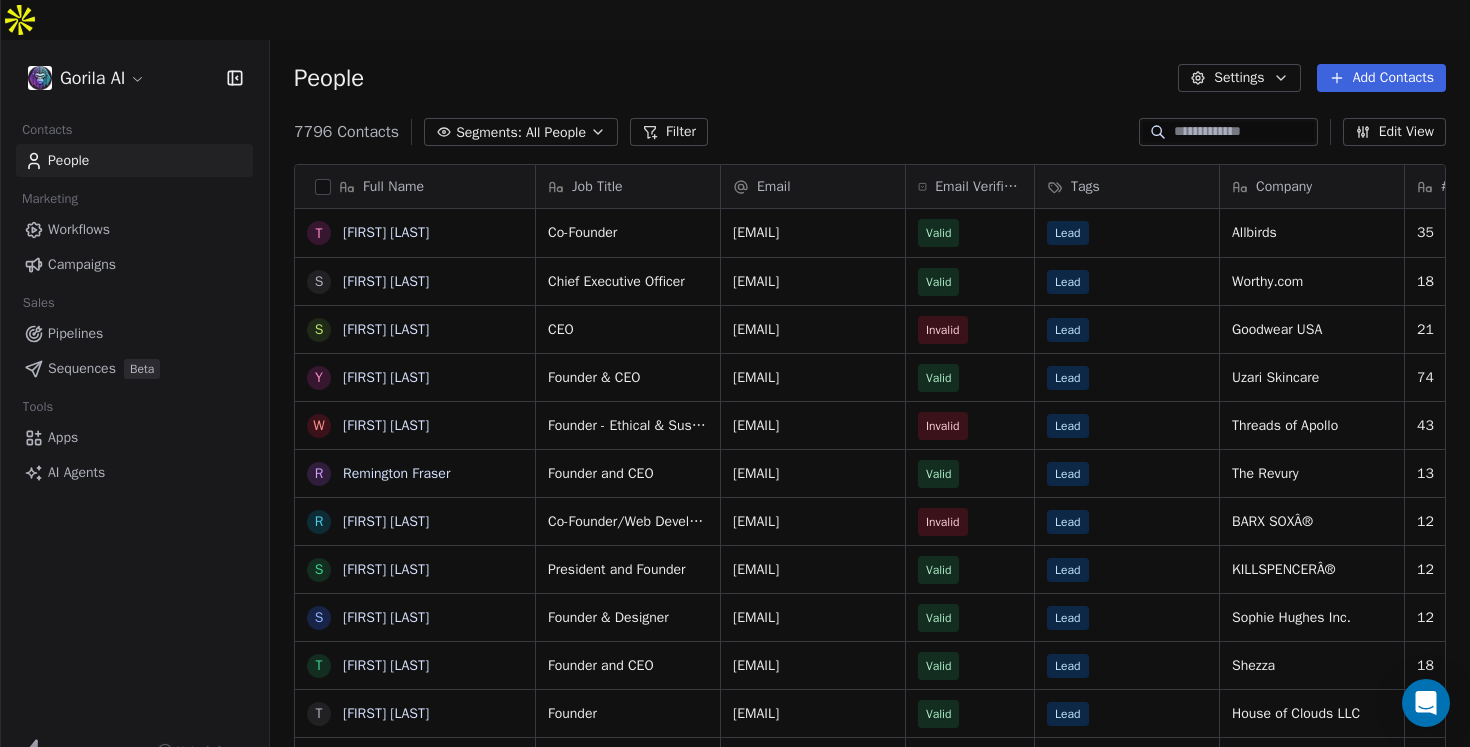 click on "Add Contacts 7796 Contacts Segments: All People Filter  Edit View Tag Add to Sequence Export Full Name T [FIRST] [LAST] S [FIRST] [LAST] S [FIRST] [LAST] Y [FIRST] [LAST] W [FIRST] [LAST] R [FIRST] [LAST] R [FIRST] [LAST] S [FIRST] [LAST] S [FIRST] [LAST] T [FIRST] [LAST] S [FIRST] [LAST] S [FIRST] [LAST] T [FIRST] [LAST] S [FIRST] [LAST] S [FIRST] [LAST] T [FIRST] [LAST] R [FIRST] [LAST] R [FIRST] [LAST] S [FIRST] [LAST] S [FIRST] [LAST] S [FIRST] [LAST] S [FIRST] [LAST] Job Title Email Email Verification Status Tags Company # Employees Country Industry Website Co-Founder [EMAIL] Valid Lead Allbirds 35 United States apparel & fashion http://www.allbirds.com Chief Executive Officer [EMAIL] Valid Lead 4" at bounding box center (735, 393) 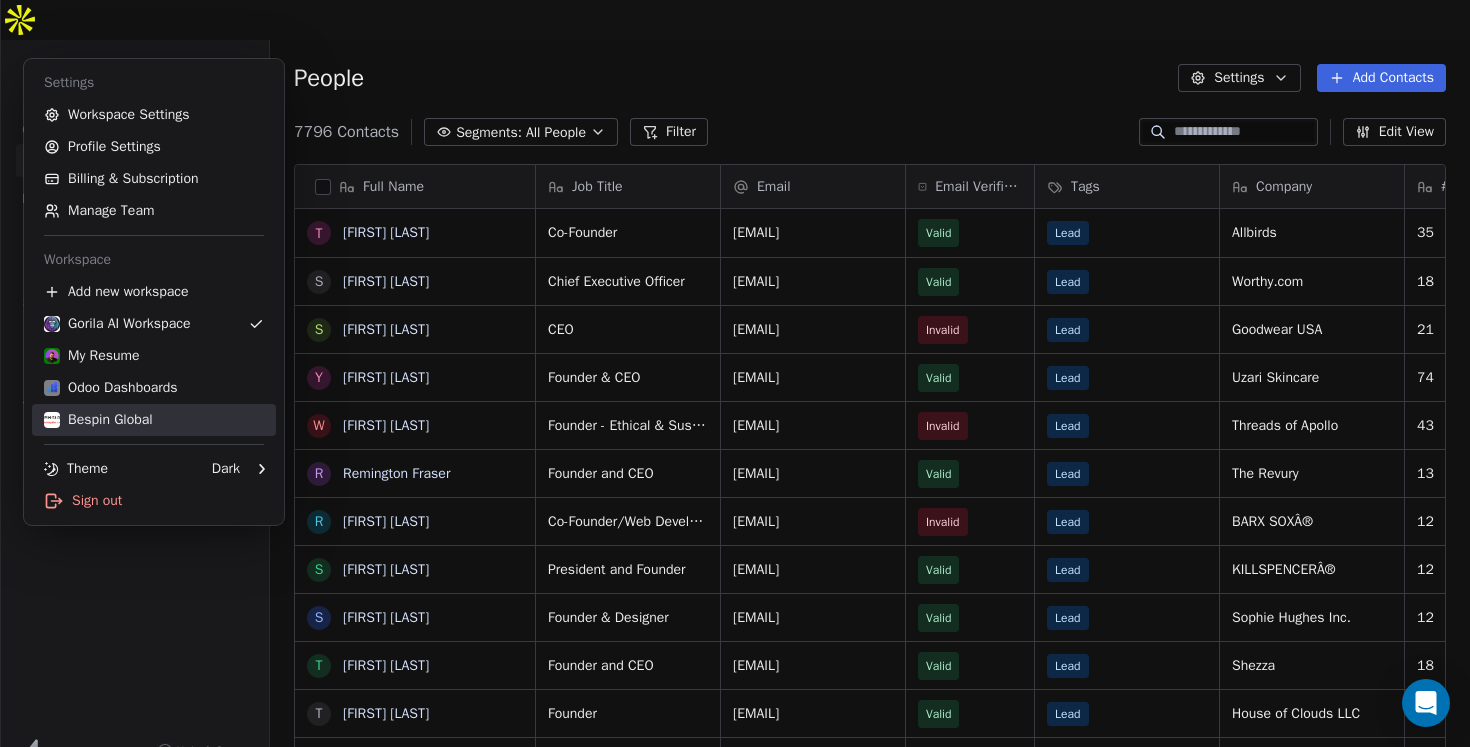 click on "Bespin Global" at bounding box center (98, 420) 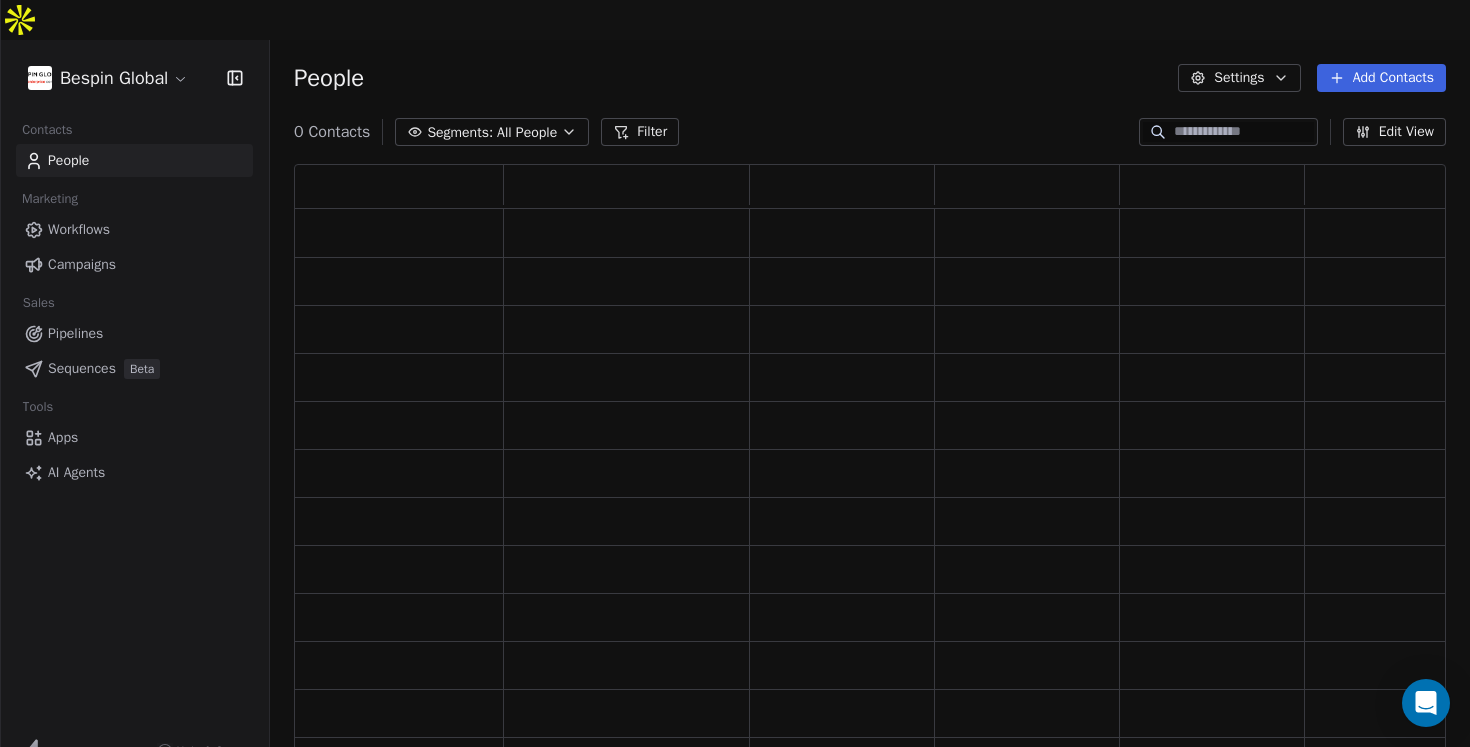 scroll, scrollTop: 0, scrollLeft: 1, axis: horizontal 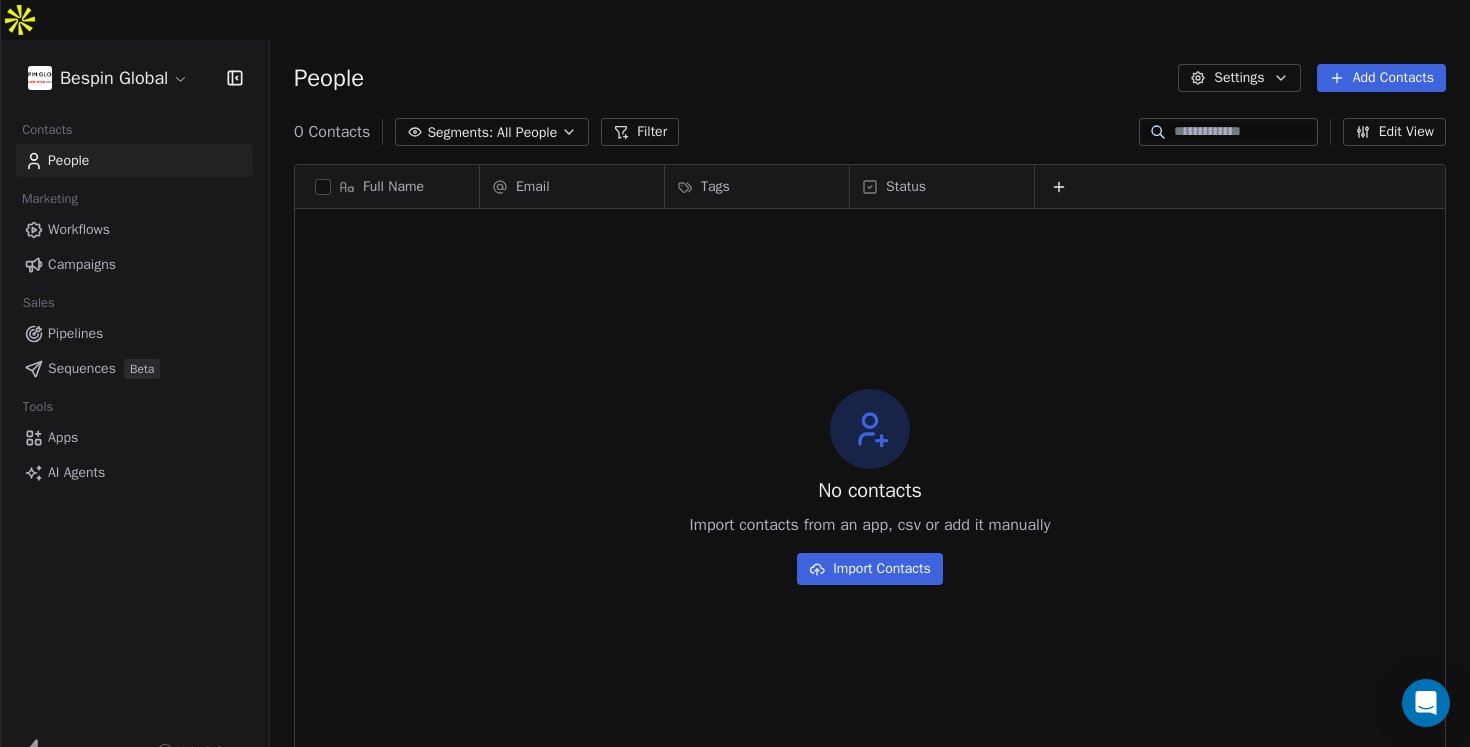 click on "Workflows" at bounding box center [134, 229] 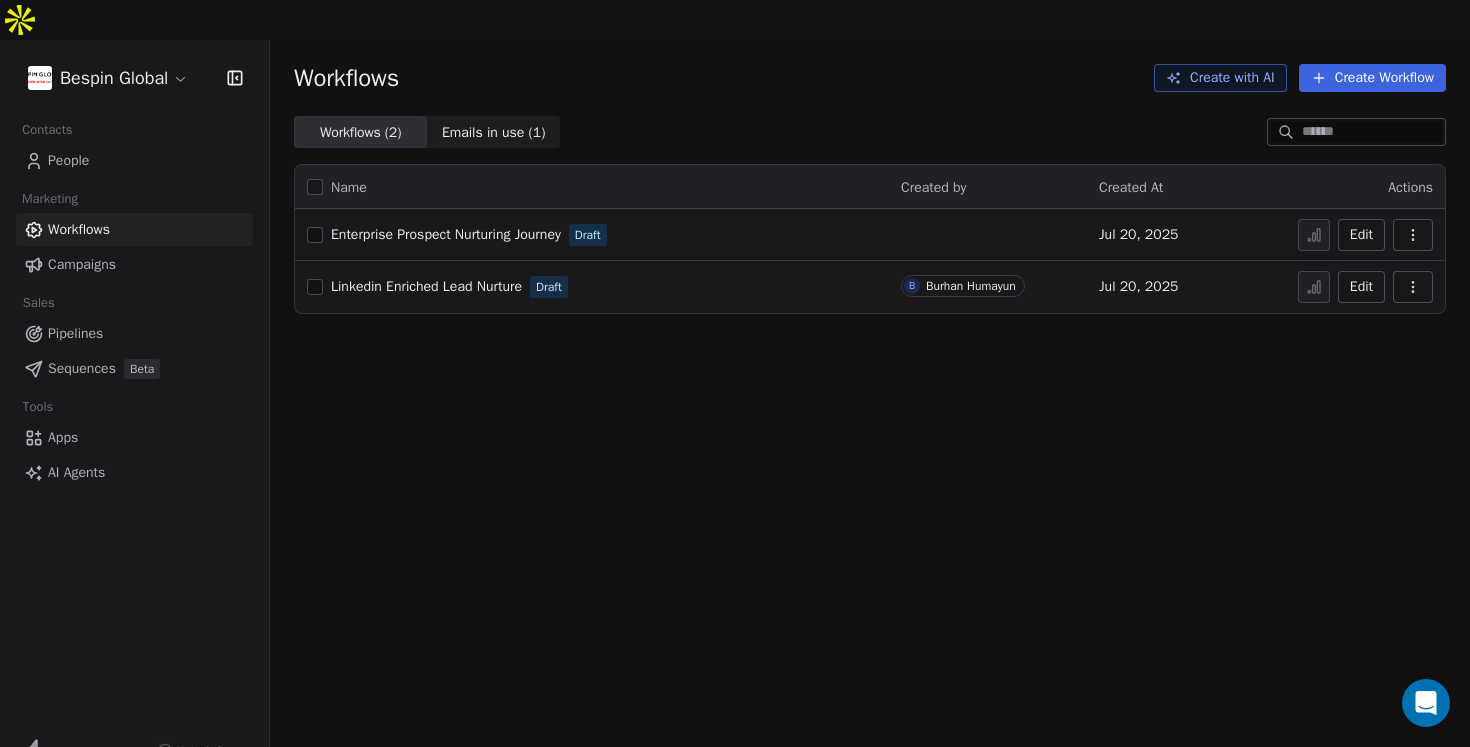 click on "Enterprise Prospect Nurturing Journey" at bounding box center [446, 234] 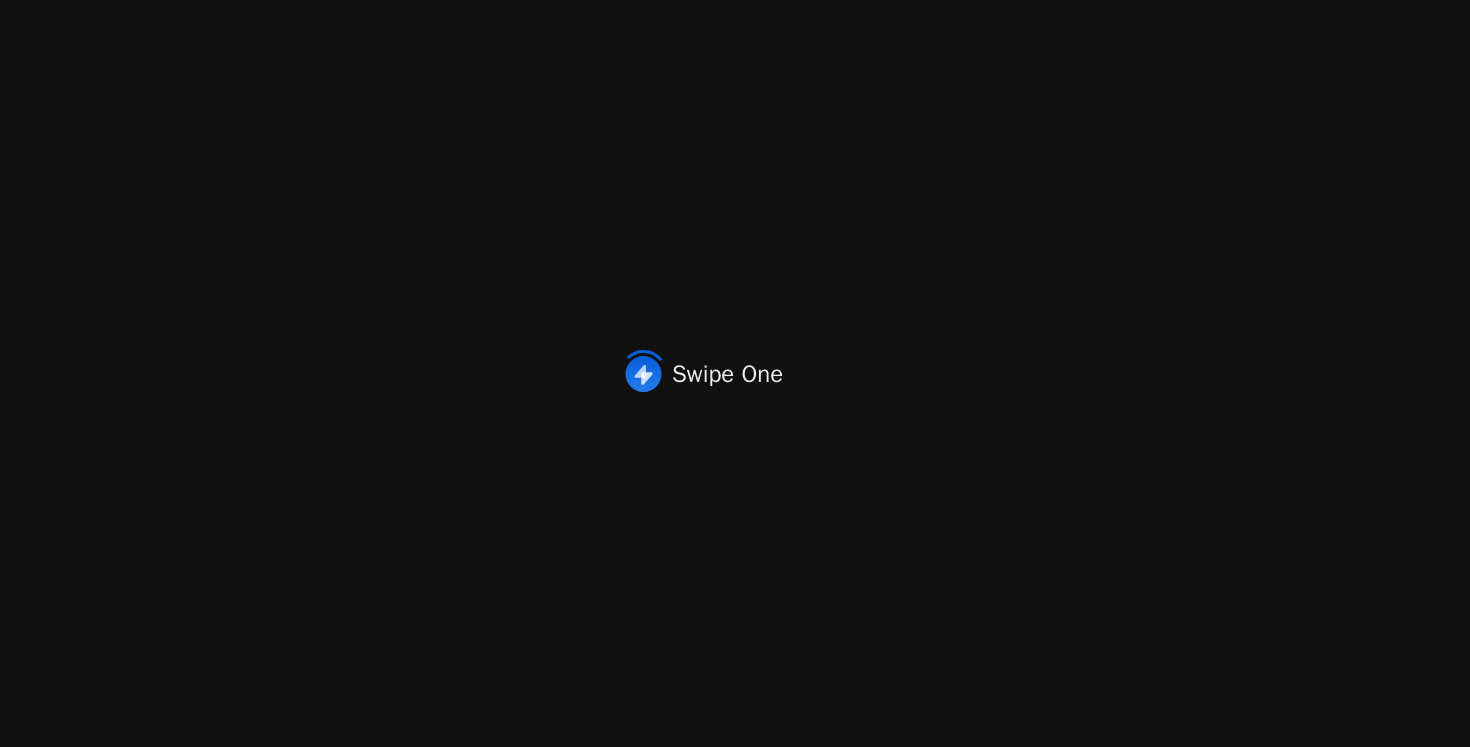 scroll, scrollTop: 0, scrollLeft: 0, axis: both 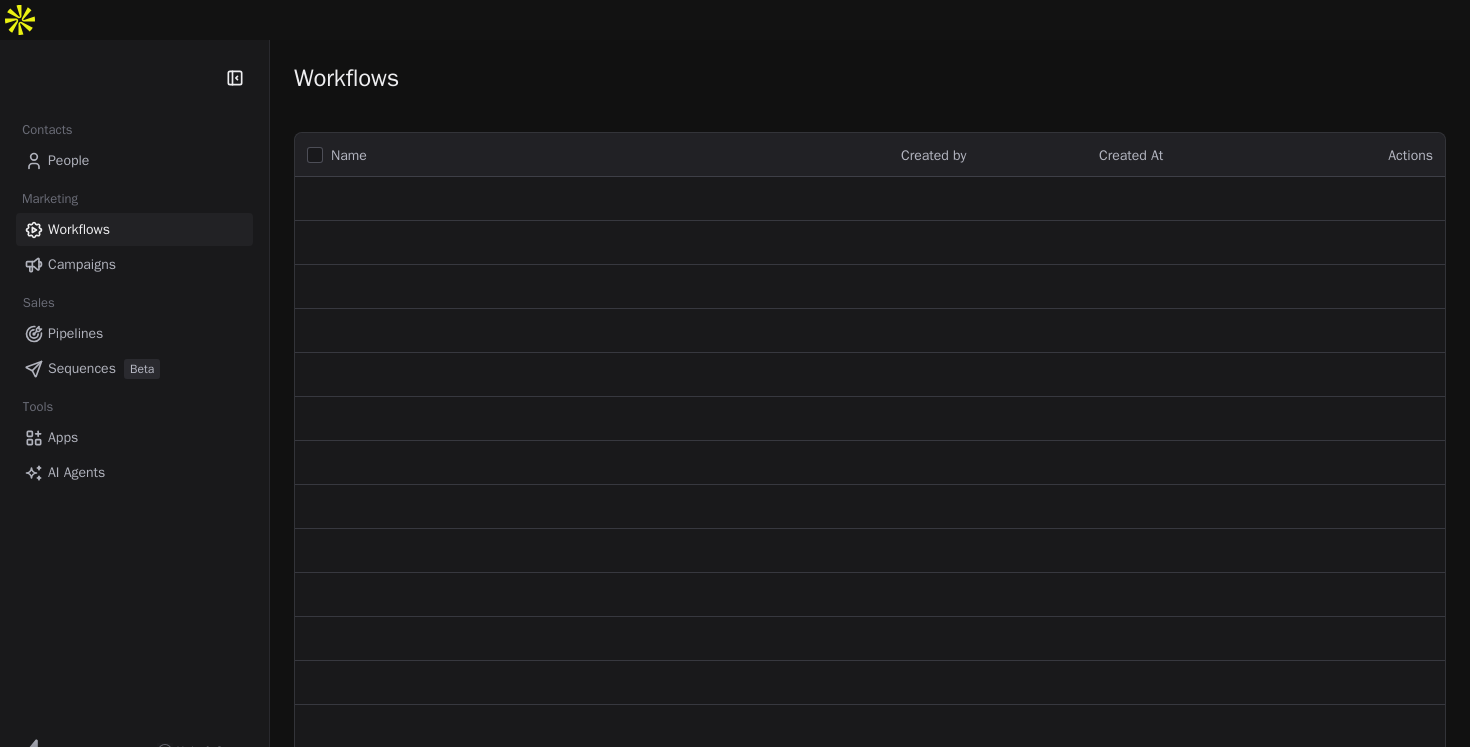 click on "Contacts People Marketing Workflows Campaigns Sales Pipelines Sequences Beta Tools Apps AI Agents Help & Support Workflows Name Created by Created At Actions" at bounding box center (735, 393) 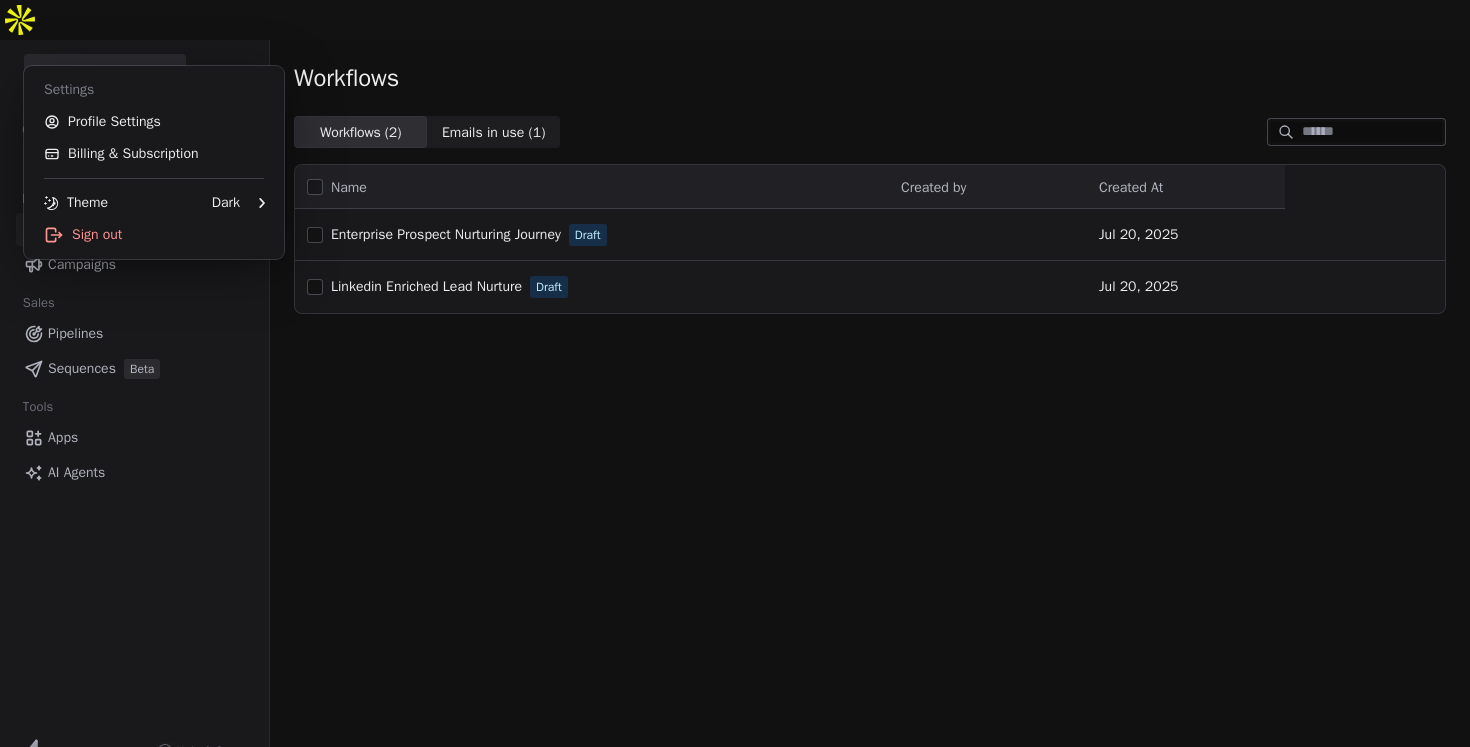 click on "Contacts People Marketing Workflows Campaigns Sales Pipelines Sequences Beta Tools Apps AI Agents Help & Support Workflows Workflows ( 2 ) Workflows ( 2 ) Emails in use ( 1 ) Emails in use ( 1 ) Name Created by Created At Enterprise Prospect Nurturing Journey Draft Jul 20, 2025 Linkedin Enriched Lead Nurture Draft Jul 20, 2025     Settings Profile Settings Billing & Subscription Theme Dark Sign out" at bounding box center (735, 393) 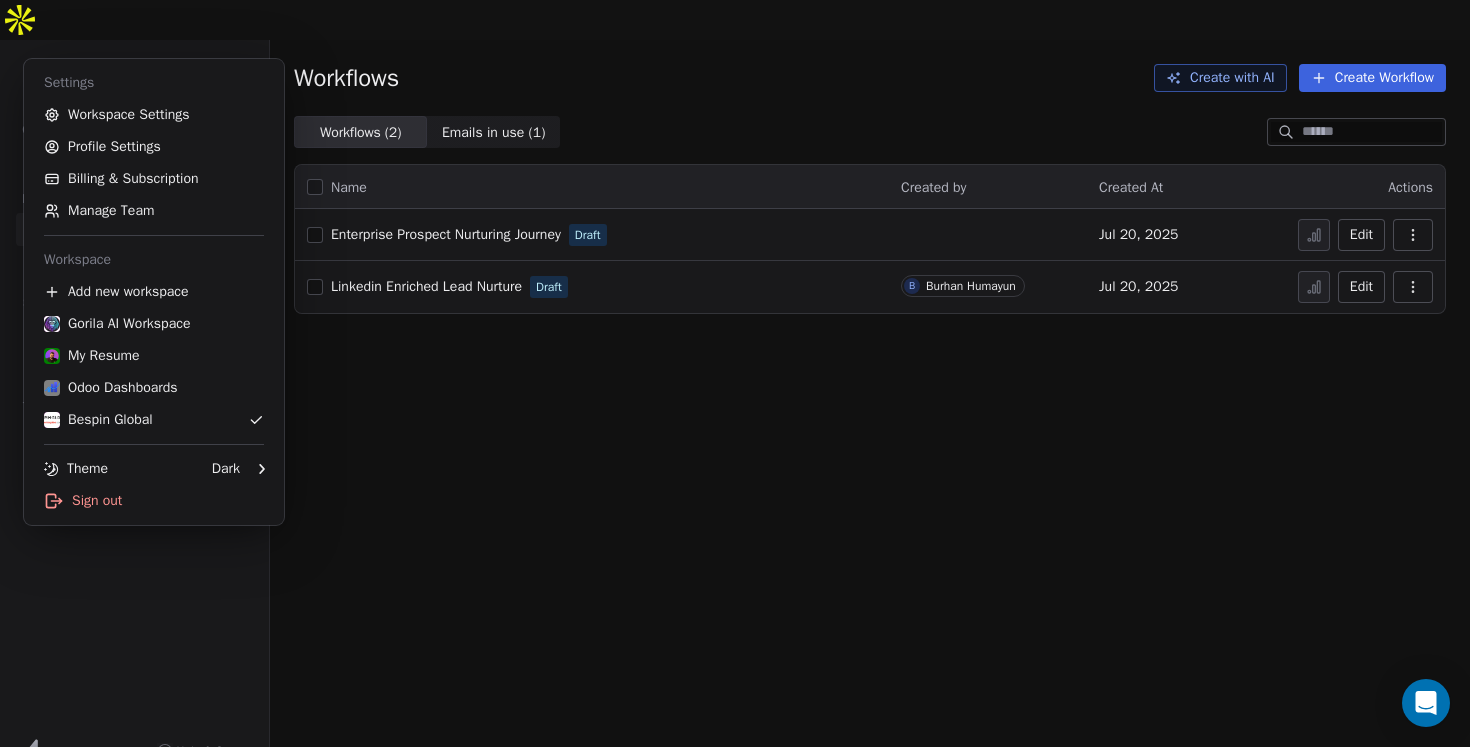 click on "Bespin Global Contacts People Marketing Workflows Campaigns Sales Pipelines Sequences Beta Tools Apps AI Agents Help & Support Workflows  Create with AI  Create Workflow Workflows ( 2 ) Workflows ( 2 ) Emails in use ( 1 ) Emails in use ( 1 ) Name Created by Created At Actions Enterprise Prospect Nurturing Journey Draft Jul 20, 2025 Edit Linkedin Enriched Lead Nurture Draft B Burhan Humayun Jul 20, 2025 Edit
Settings Workspace Settings Profile Settings Billing & Subscription Manage Team   Workspace Add new workspace Gorila AI Workspace My Resume Odoo Dashboards Bespin Global Theme Dark Sign out" at bounding box center (735, 393) 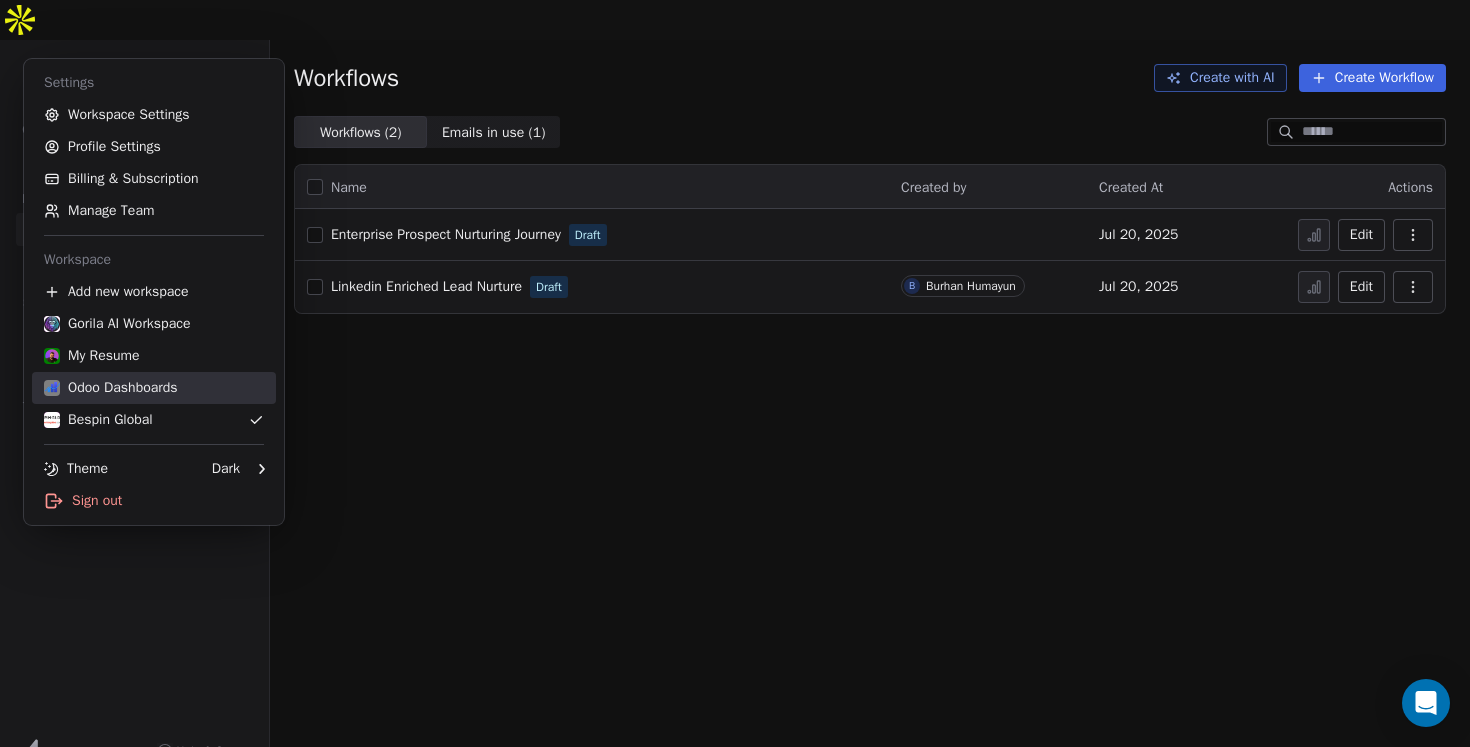 click on "Odoo Dashboards" at bounding box center (111, 388) 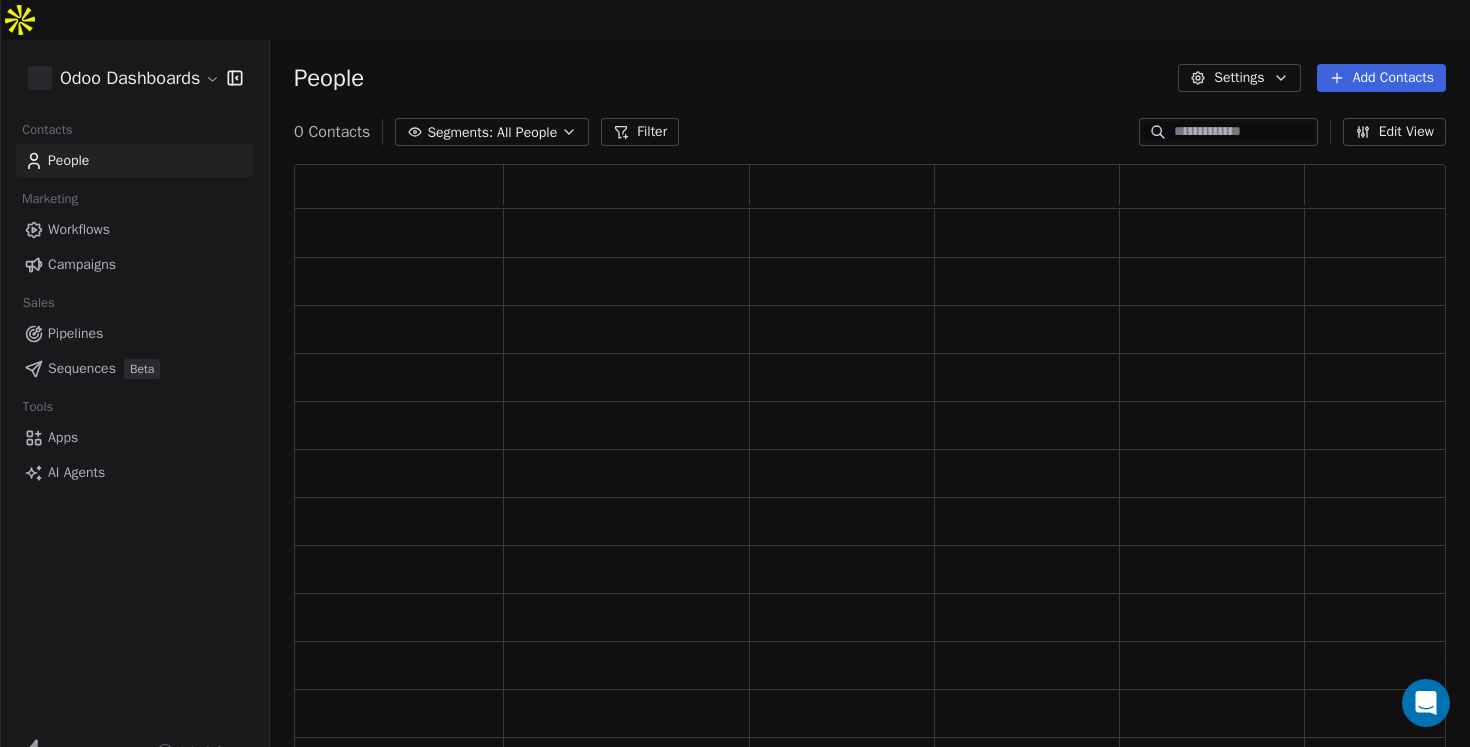 scroll, scrollTop: 0, scrollLeft: 1, axis: horizontal 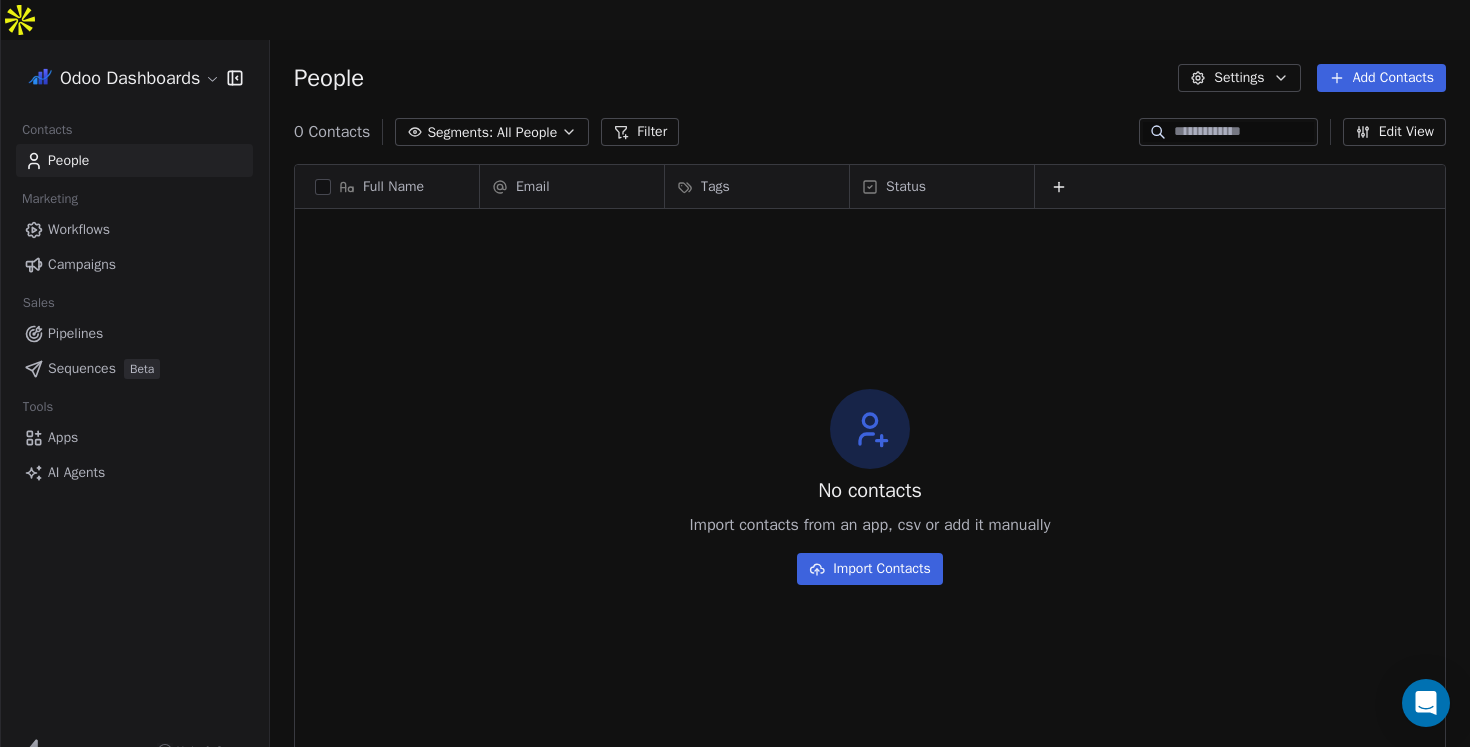 click on "AI Agents" at bounding box center (76, 472) 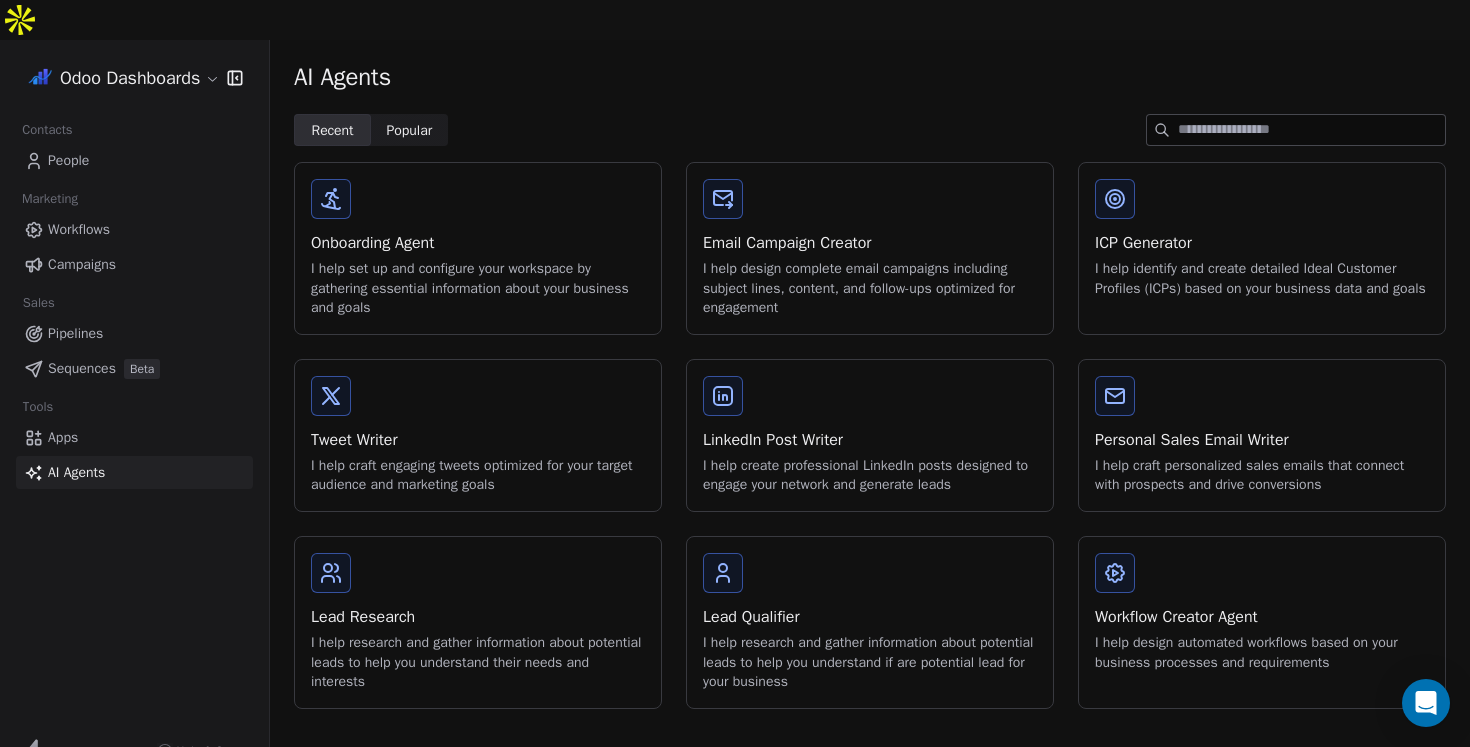 click at bounding box center (1115, 199) 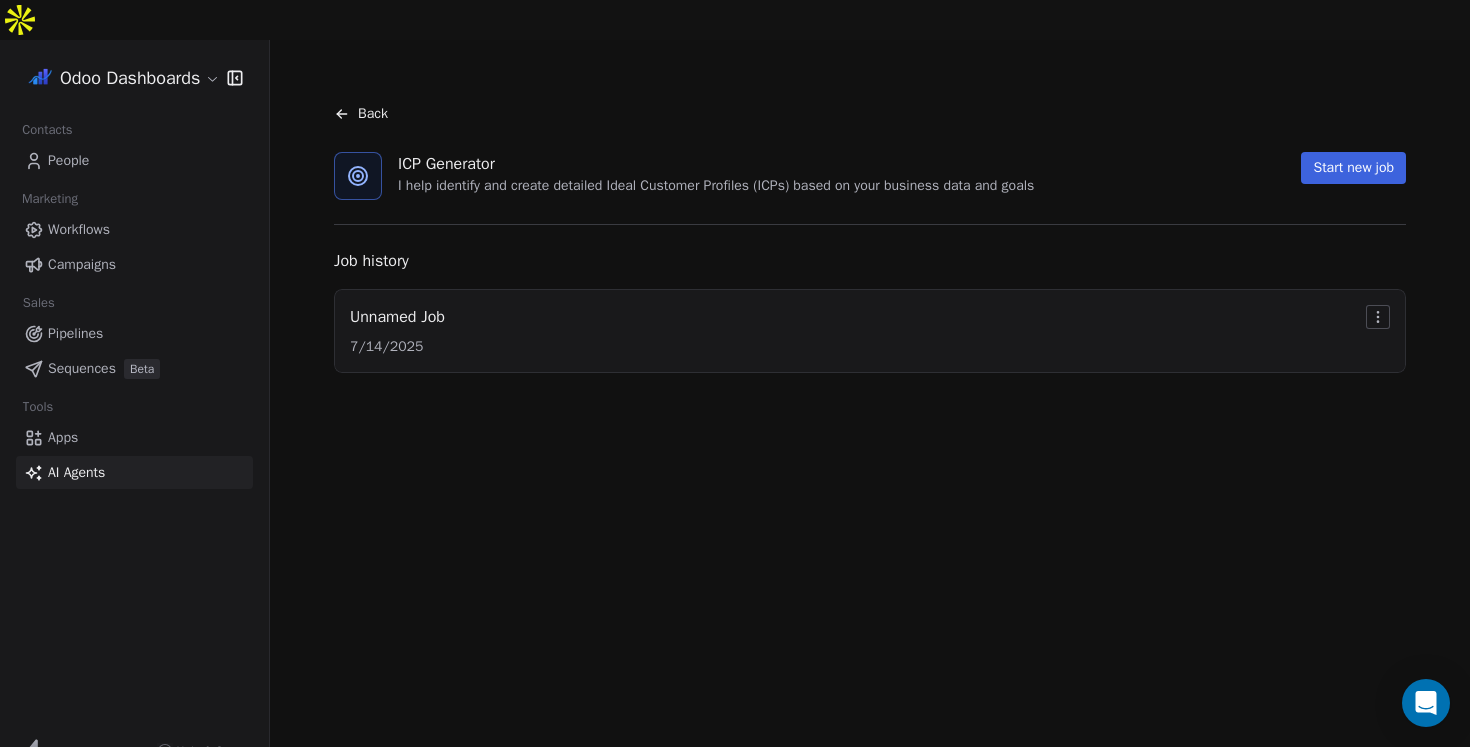 click on "Odoo Dashboards Contacts People Marketing Workflows Campaigns Sales Pipelines Sequences Beta Tools Apps AI Agents Help & Support Back ICP Generator I help identify and create detailed Ideal Customer Profiles (ICPs) based on your business data and goals Start new job Job history Unnamed Job 7/14/2025" at bounding box center (735, 393) 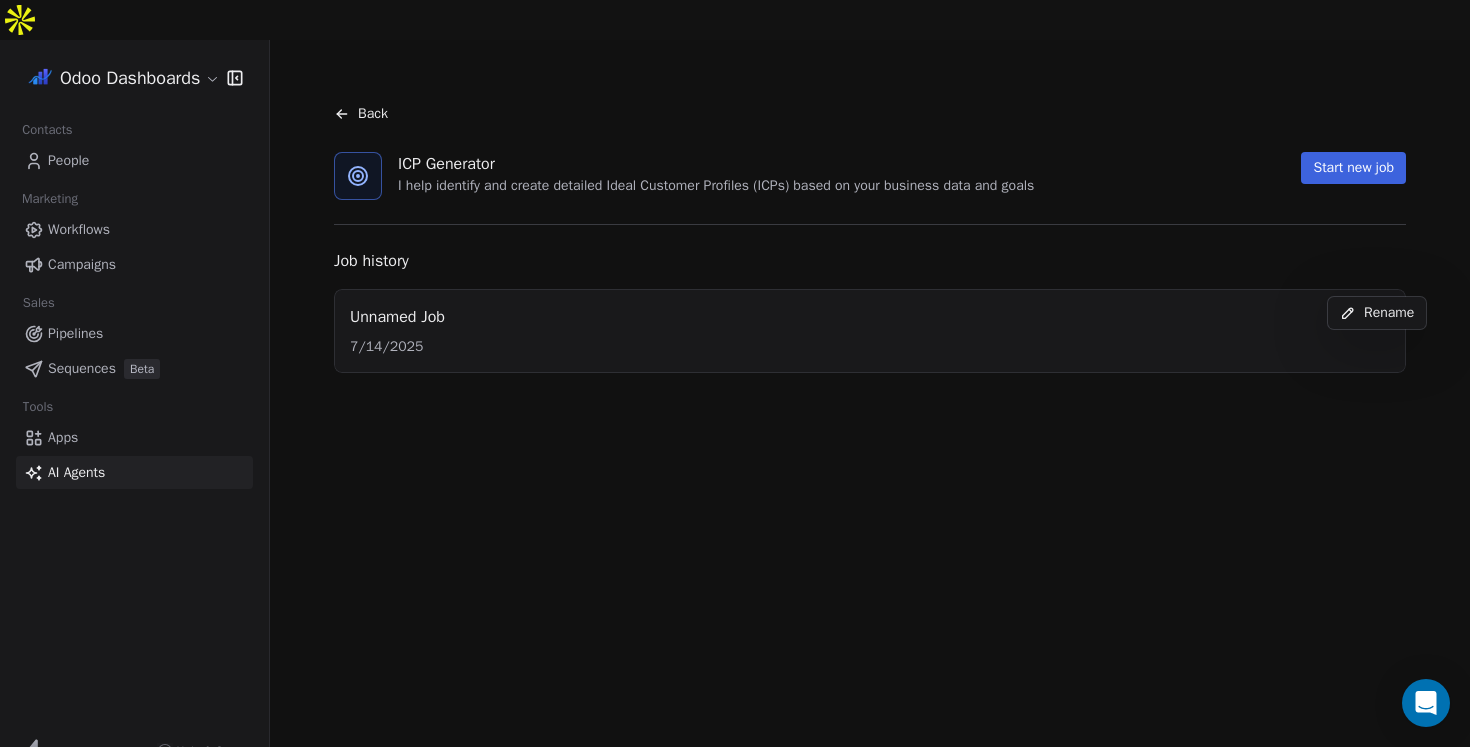 click on "Odoo Dashboards Contacts People Marketing Workflows Campaigns Sales Pipelines Sequences Beta Tools Apps AI Agents Help & Support Back ICP Generator I help identify and create detailed Ideal Customer Profiles (ICPs) based on your business data and goals Start new job Job history Unnamed Job 7/14/2025
Rename" at bounding box center (735, 393) 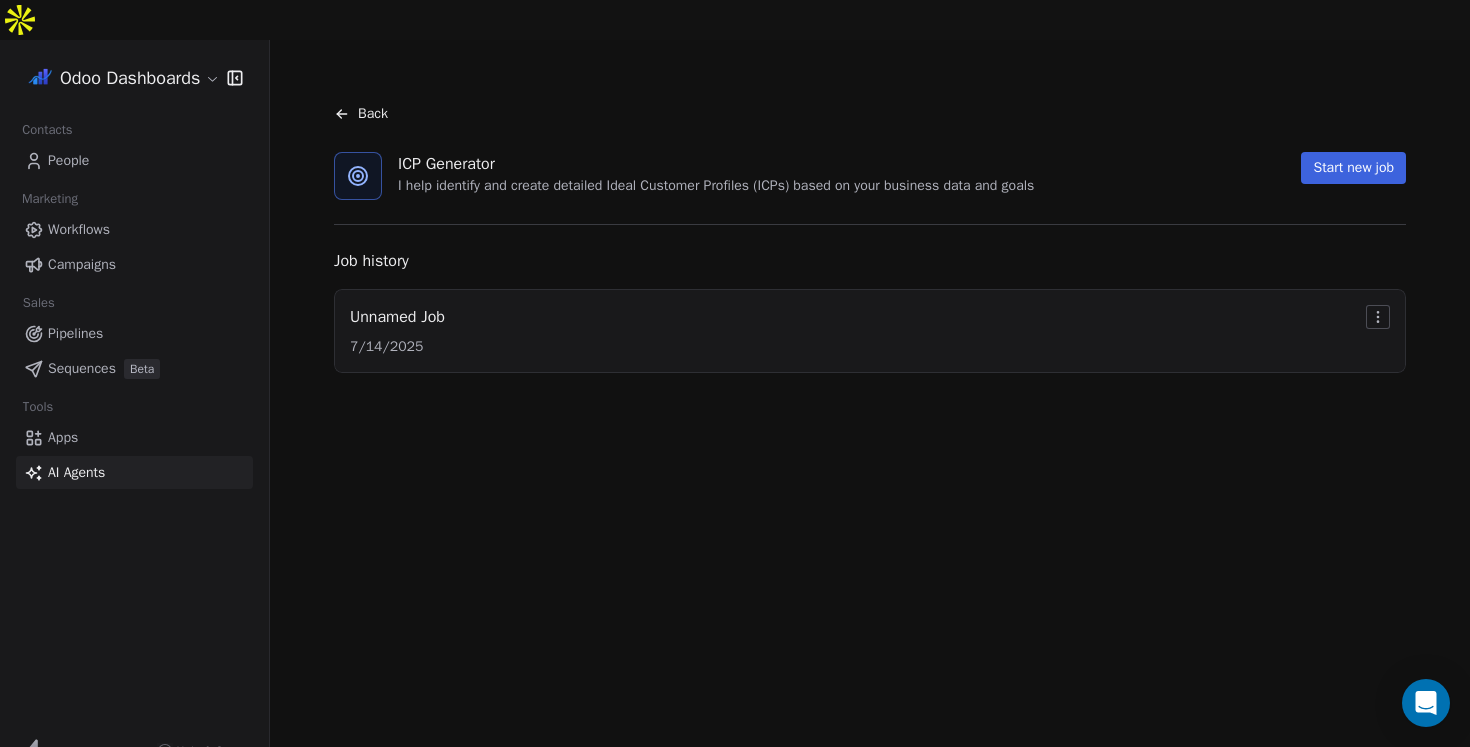 click on "Unnamed Job 7/14/2025" at bounding box center [870, 331] 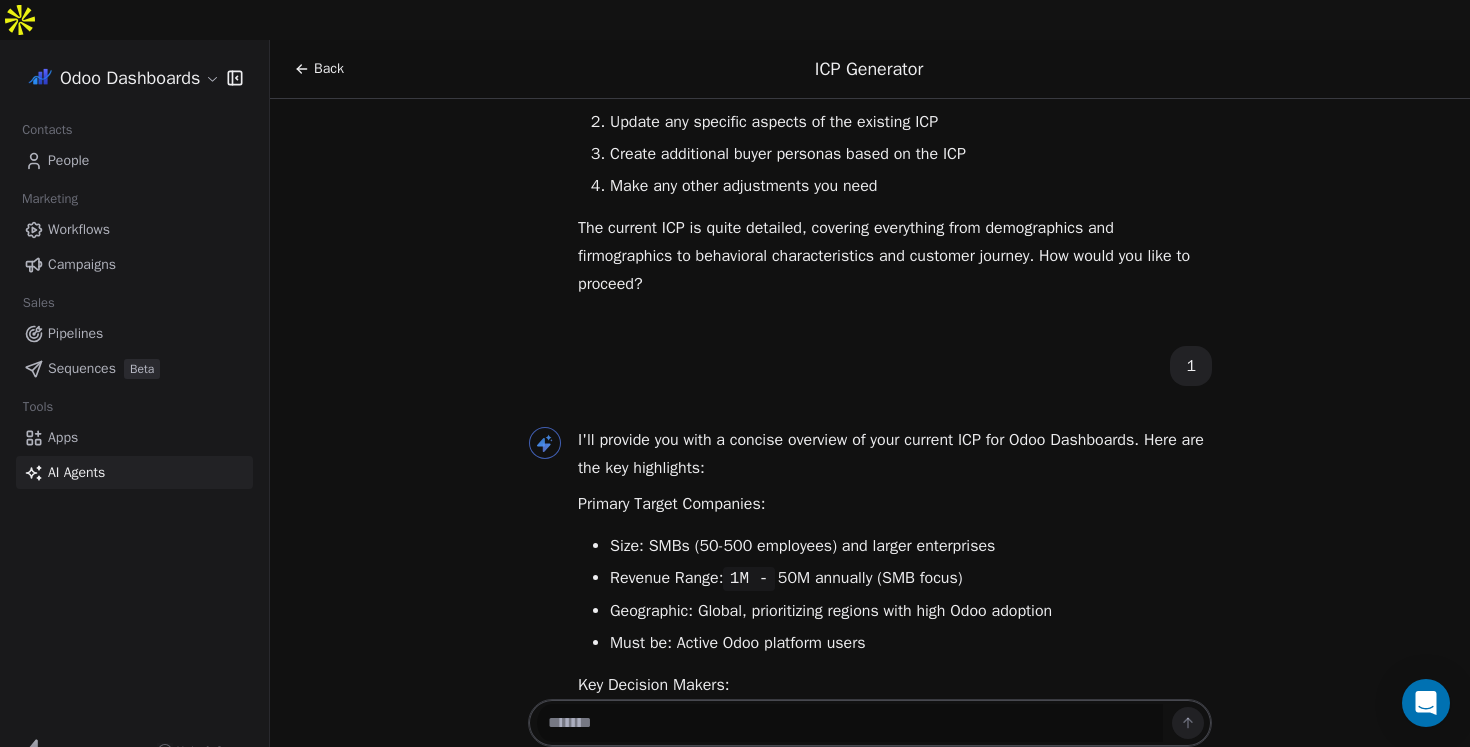 scroll, scrollTop: 0, scrollLeft: 0, axis: both 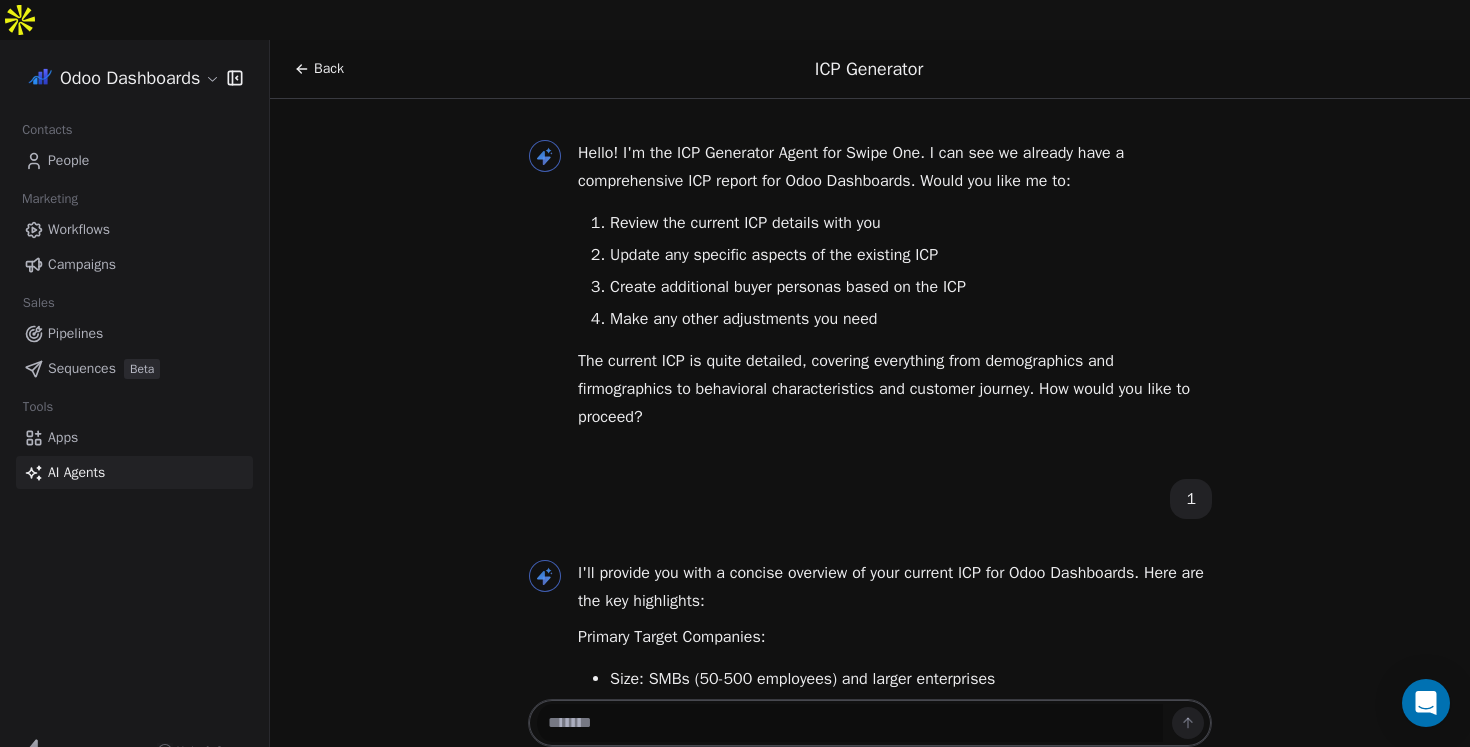 click on "Back" at bounding box center (329, 69) 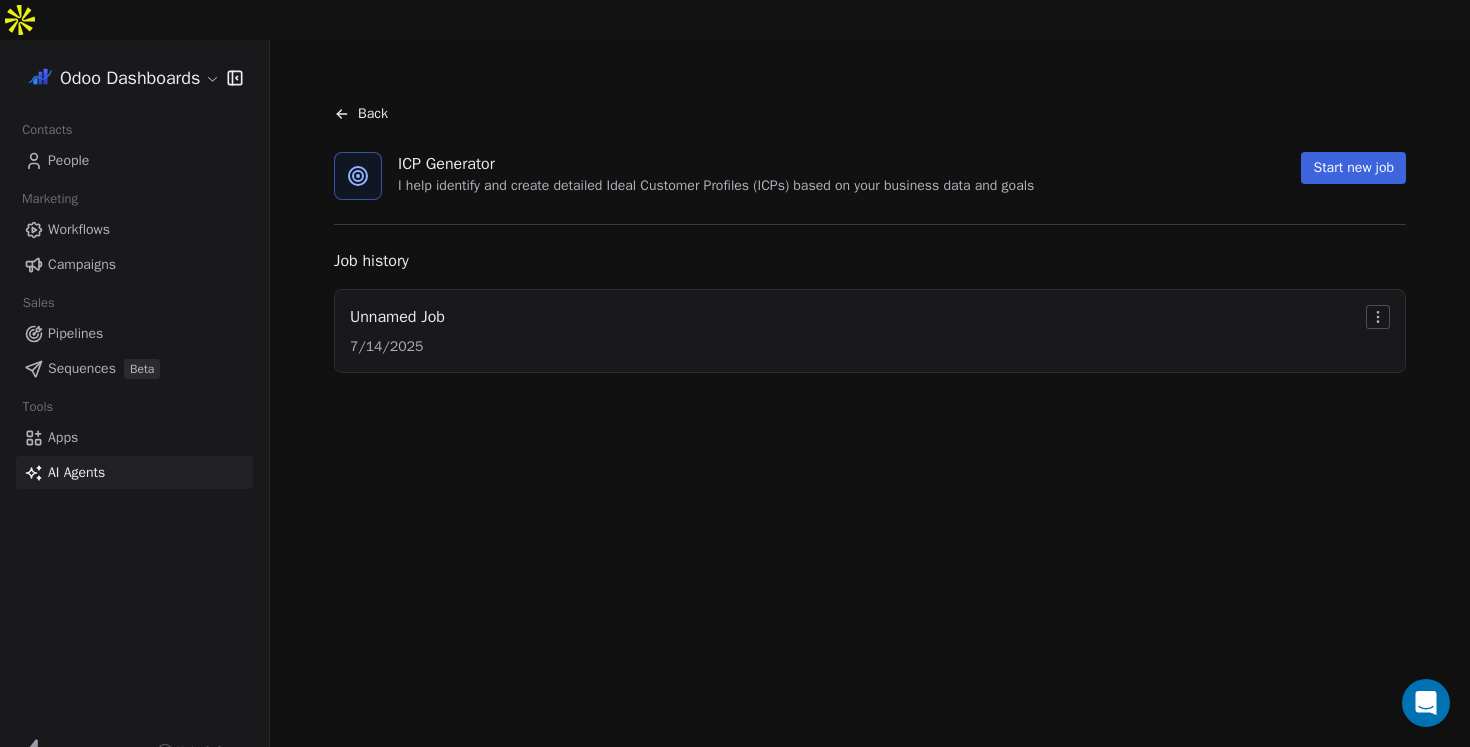click on "Back" at bounding box center [870, 114] 